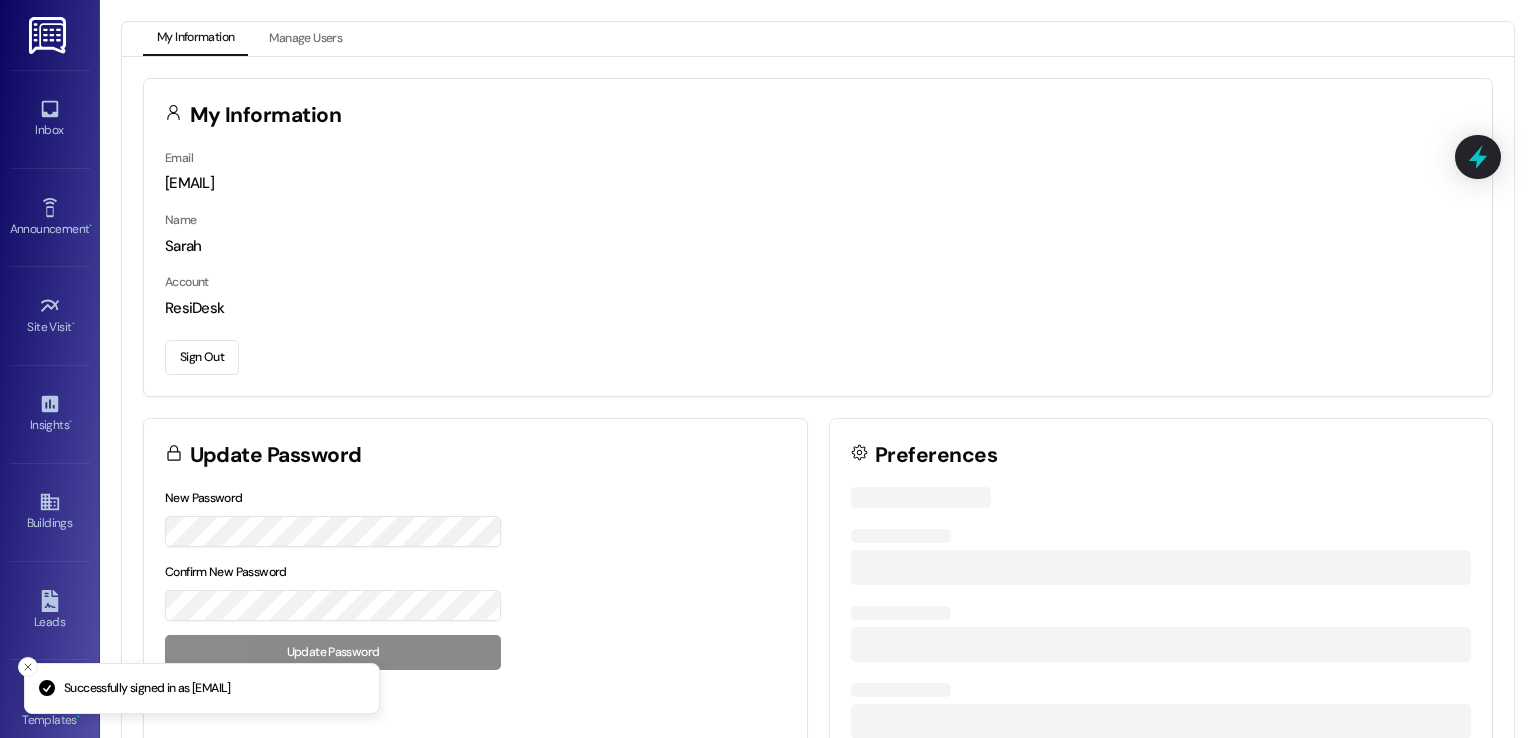 scroll, scrollTop: 0, scrollLeft: 0, axis: both 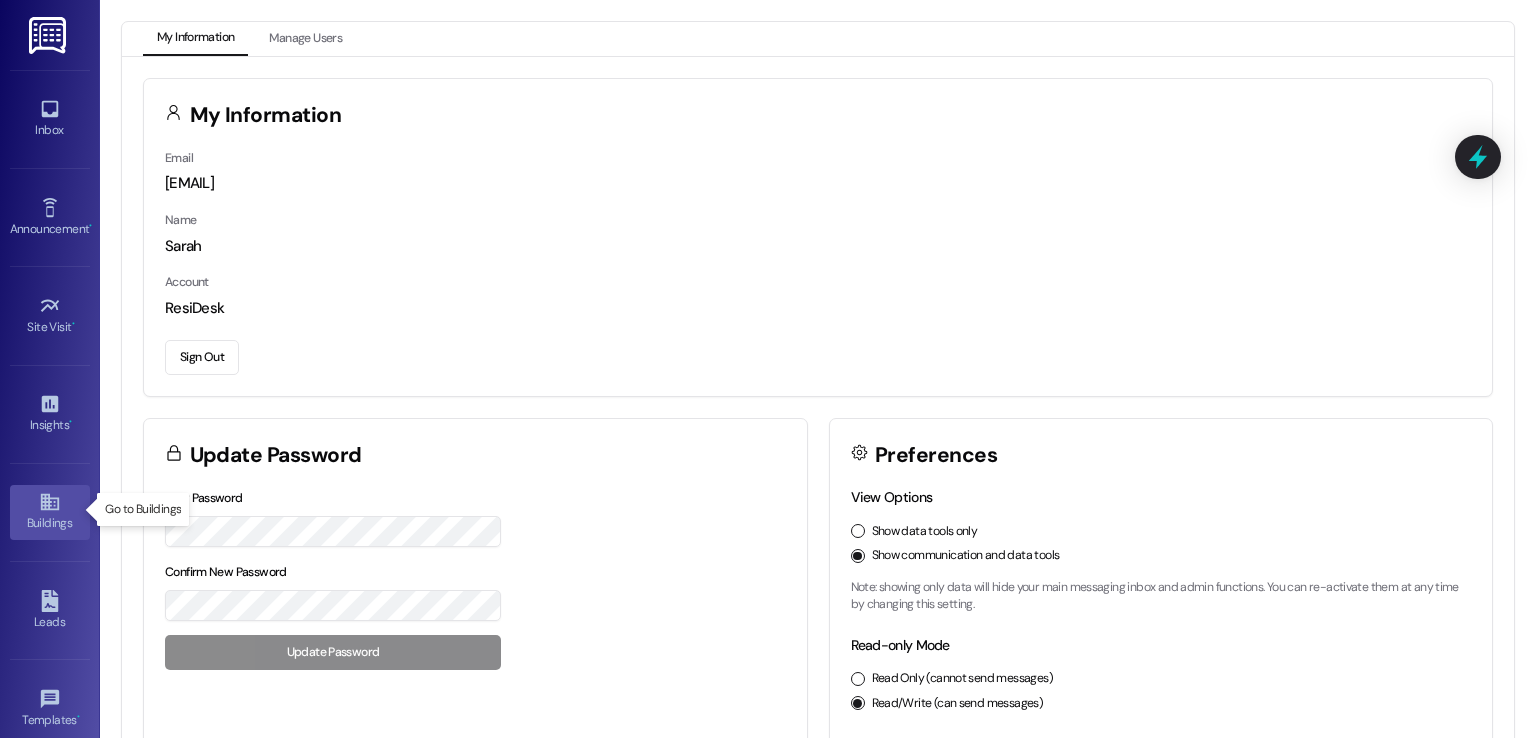 click on "Buildings" at bounding box center [50, 523] 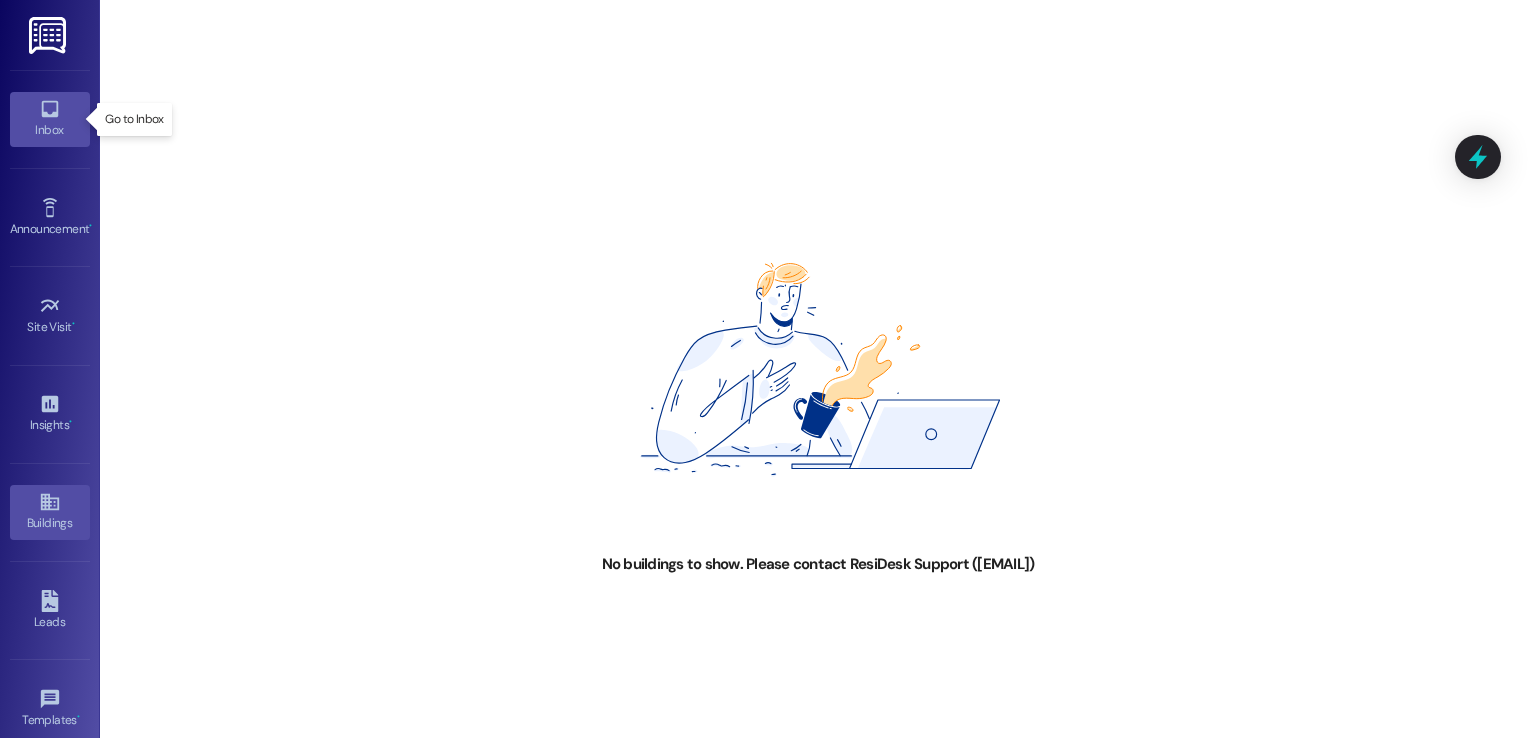 click on "Inbox" at bounding box center (50, 130) 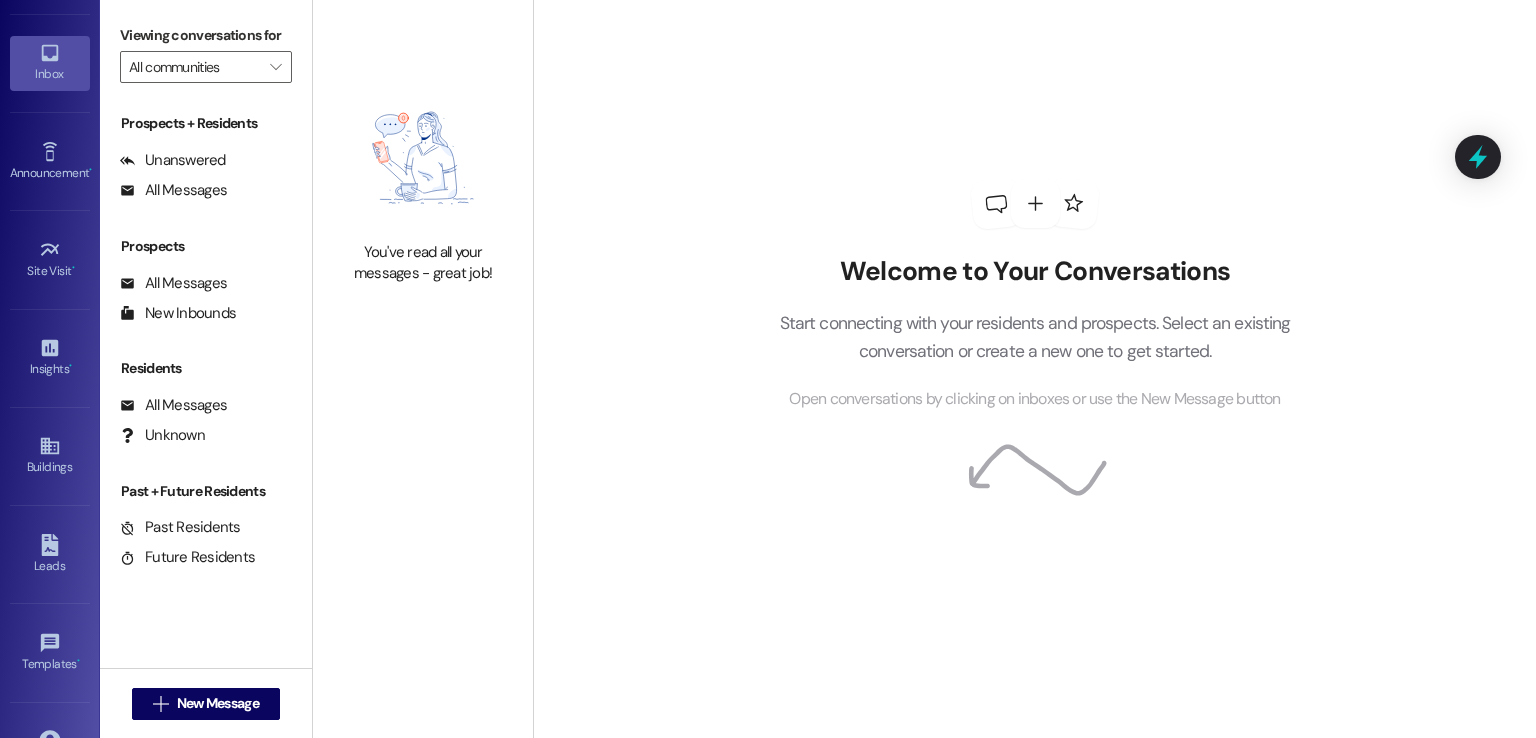 scroll, scrollTop: 211, scrollLeft: 0, axis: vertical 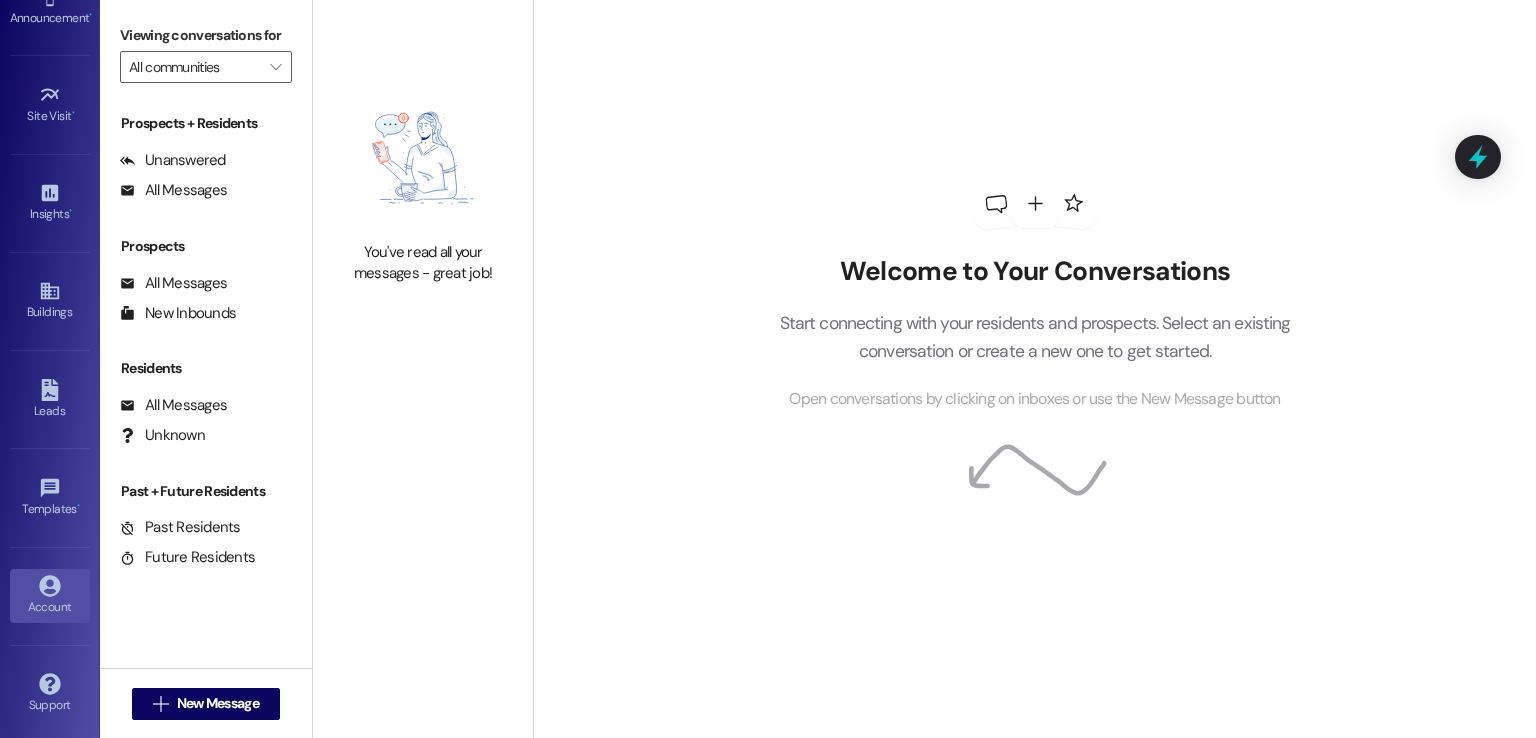 click on "Account" at bounding box center (50, 607) 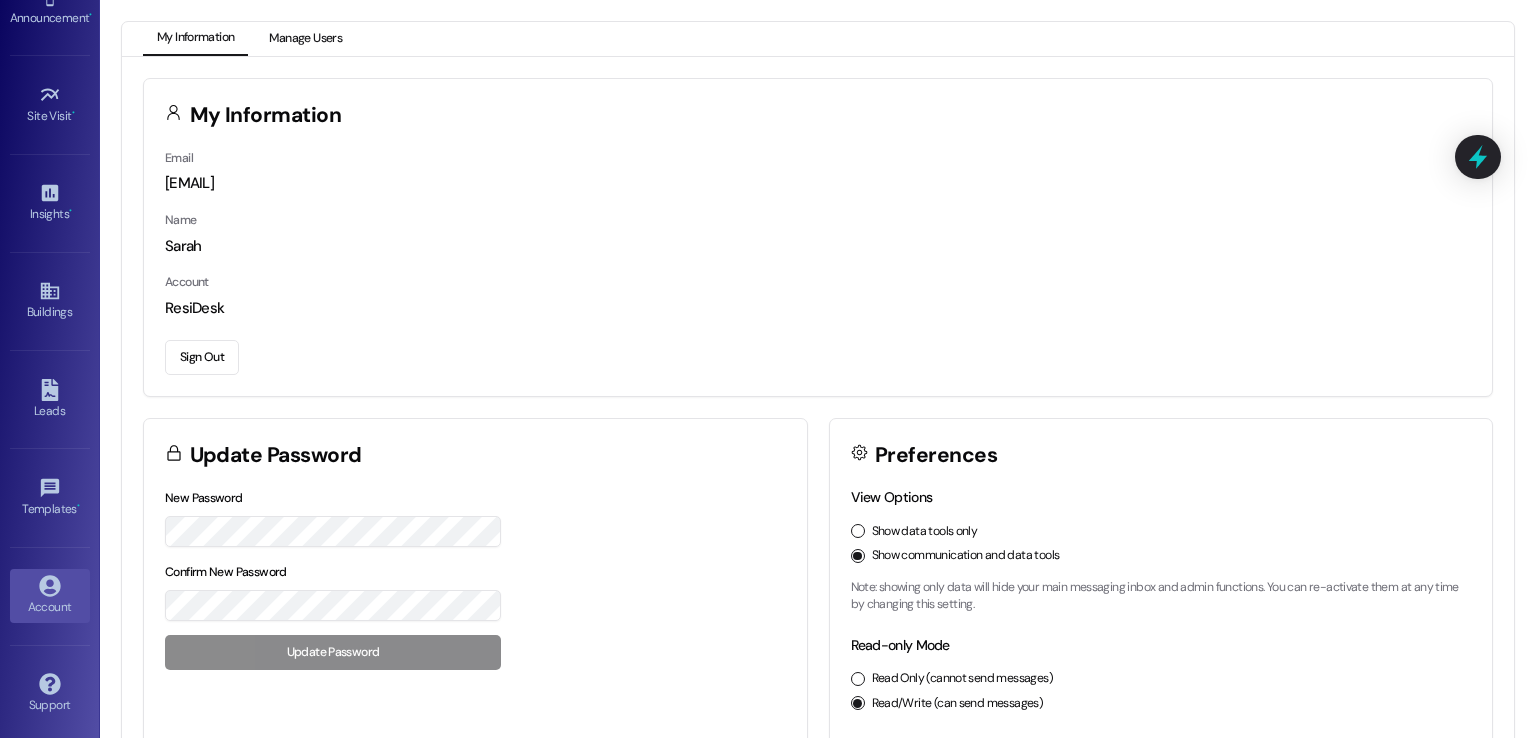 click on "Manage Users" at bounding box center [305, 39] 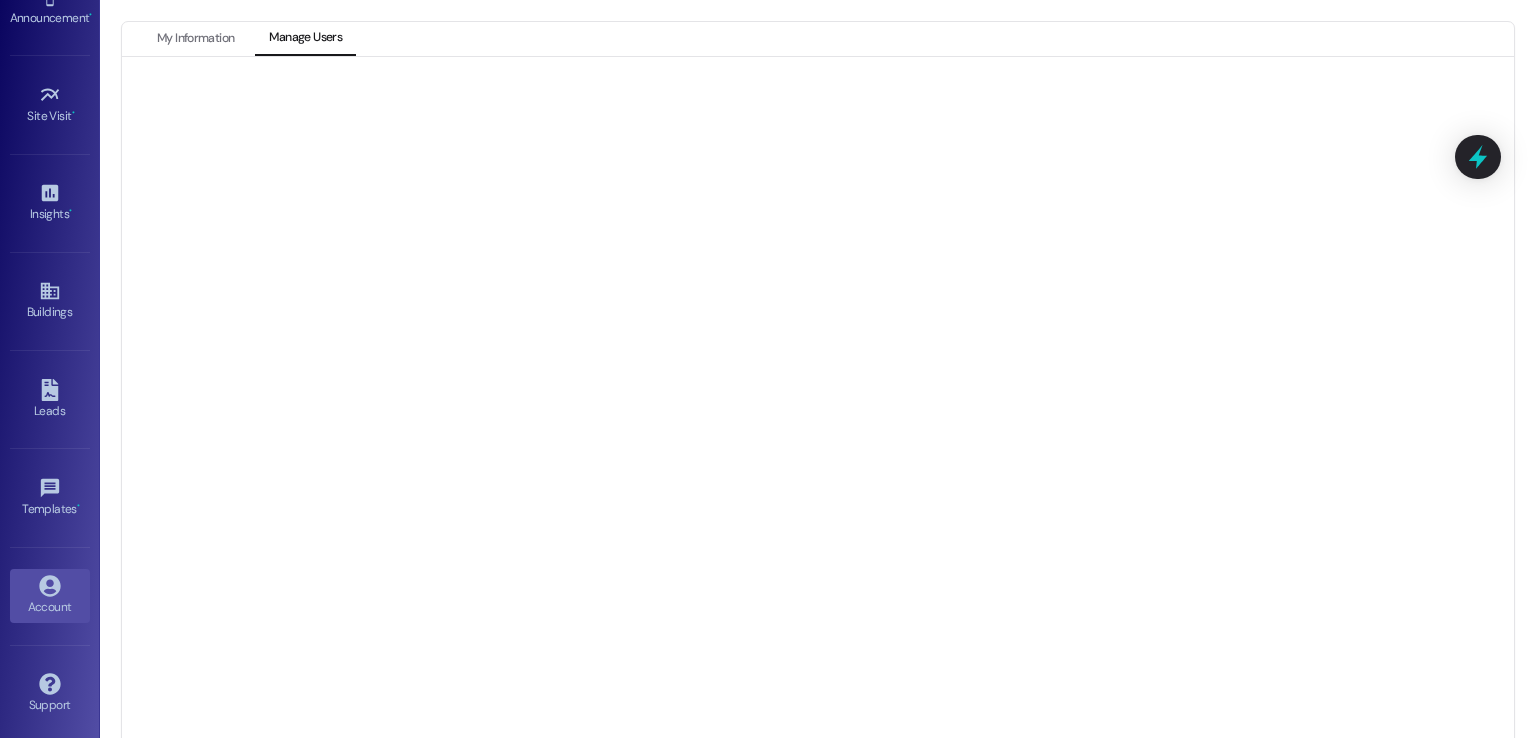 click at bounding box center [818, 420] 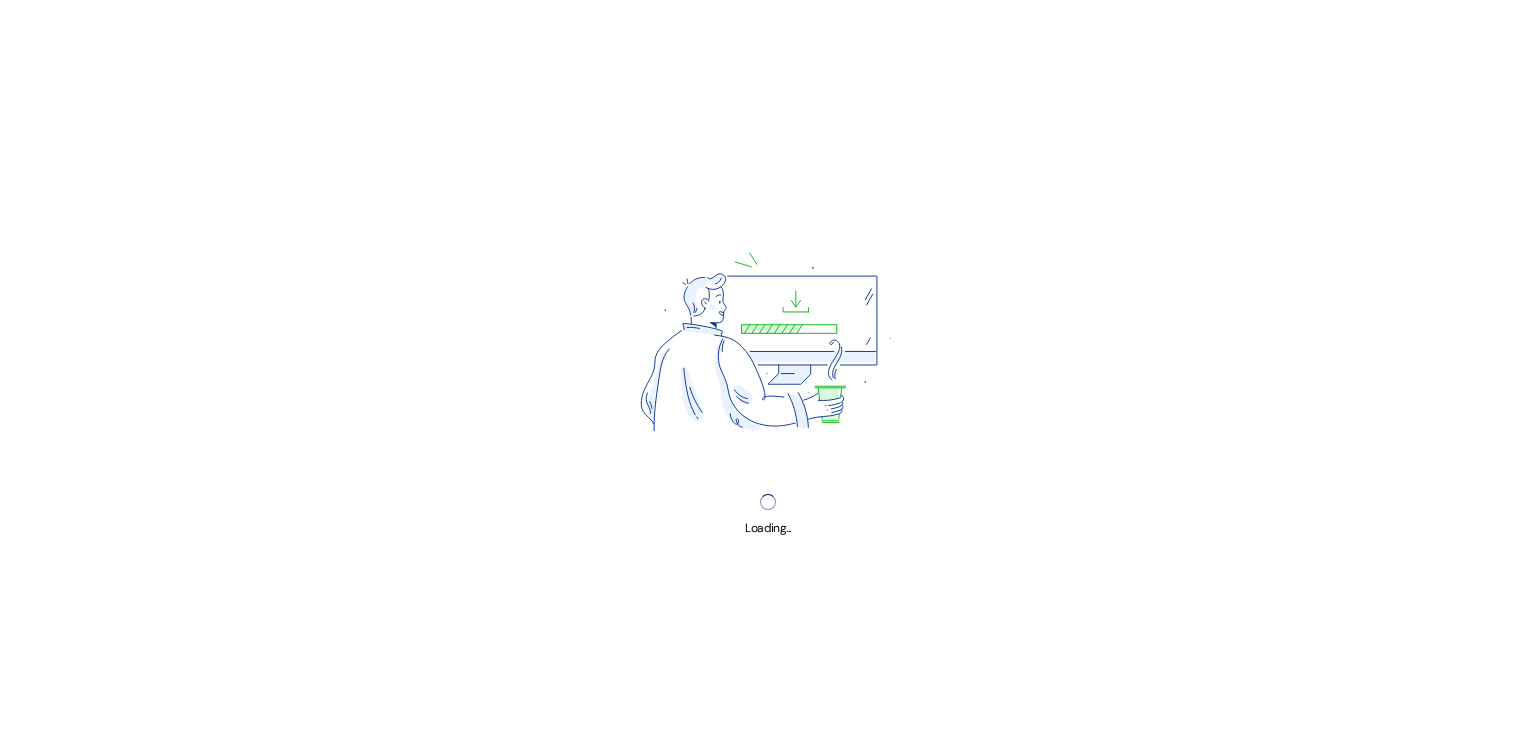 scroll, scrollTop: 0, scrollLeft: 0, axis: both 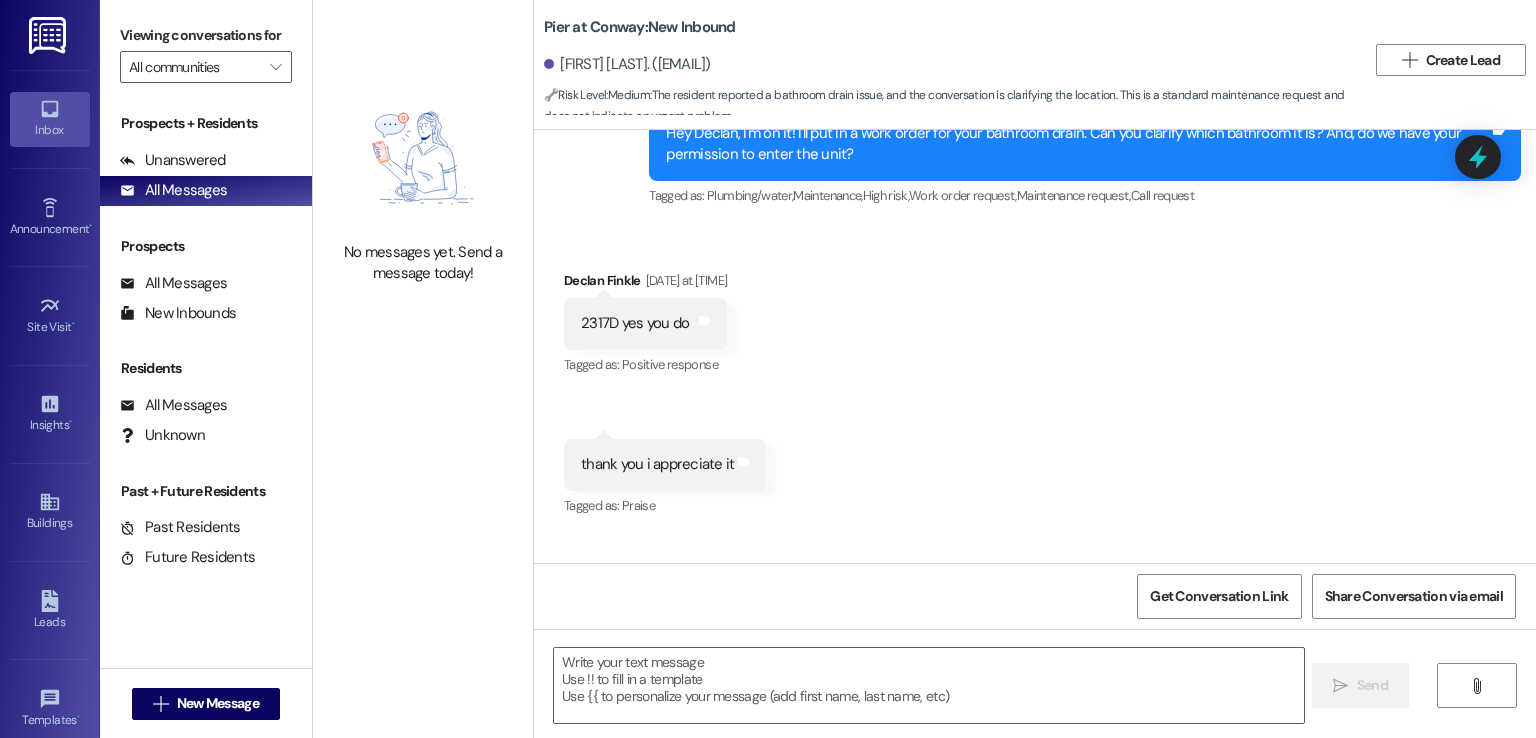 drag, startPoint x: 765, startPoint y: 57, endPoint x: 642, endPoint y: 61, distance: 123.065025 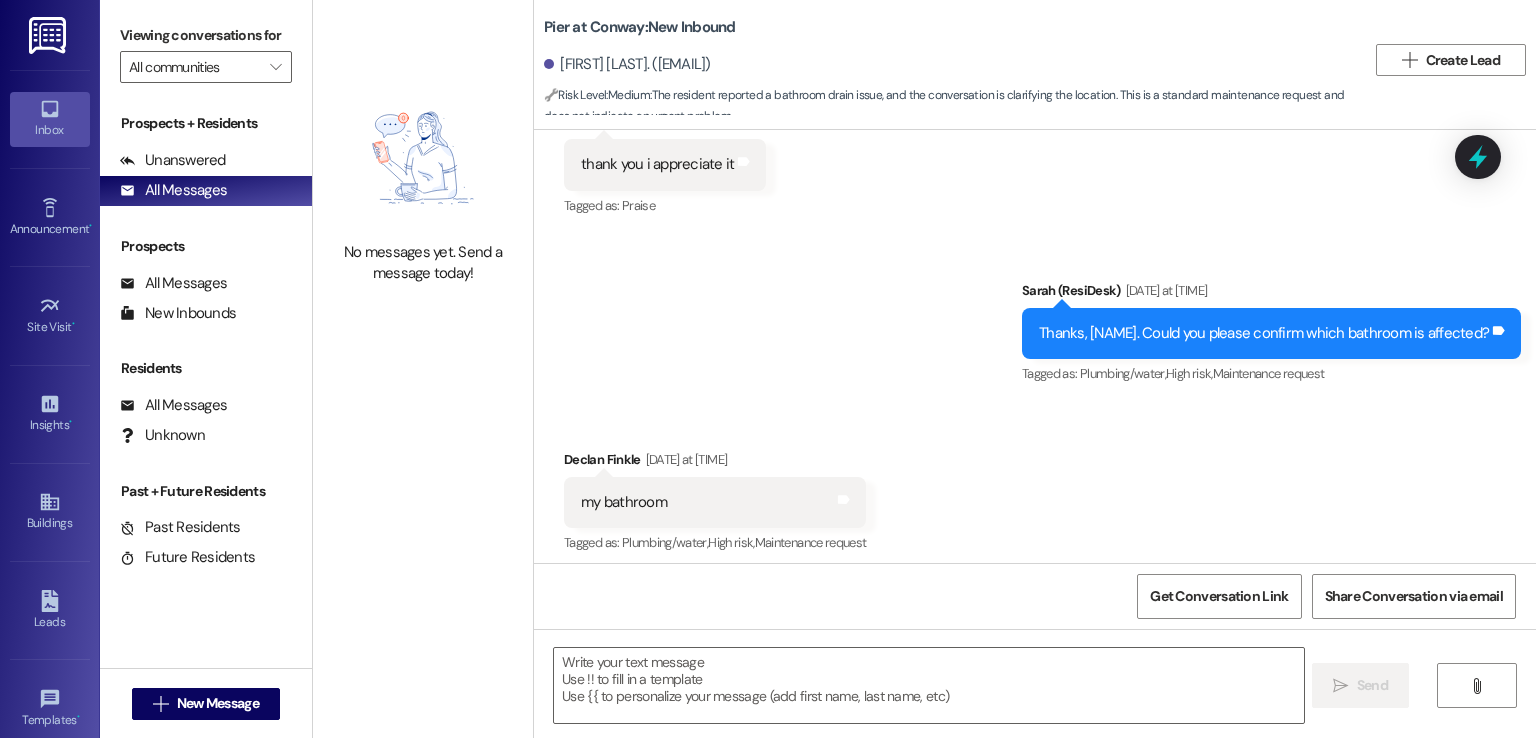 scroll, scrollTop: 4353, scrollLeft: 0, axis: vertical 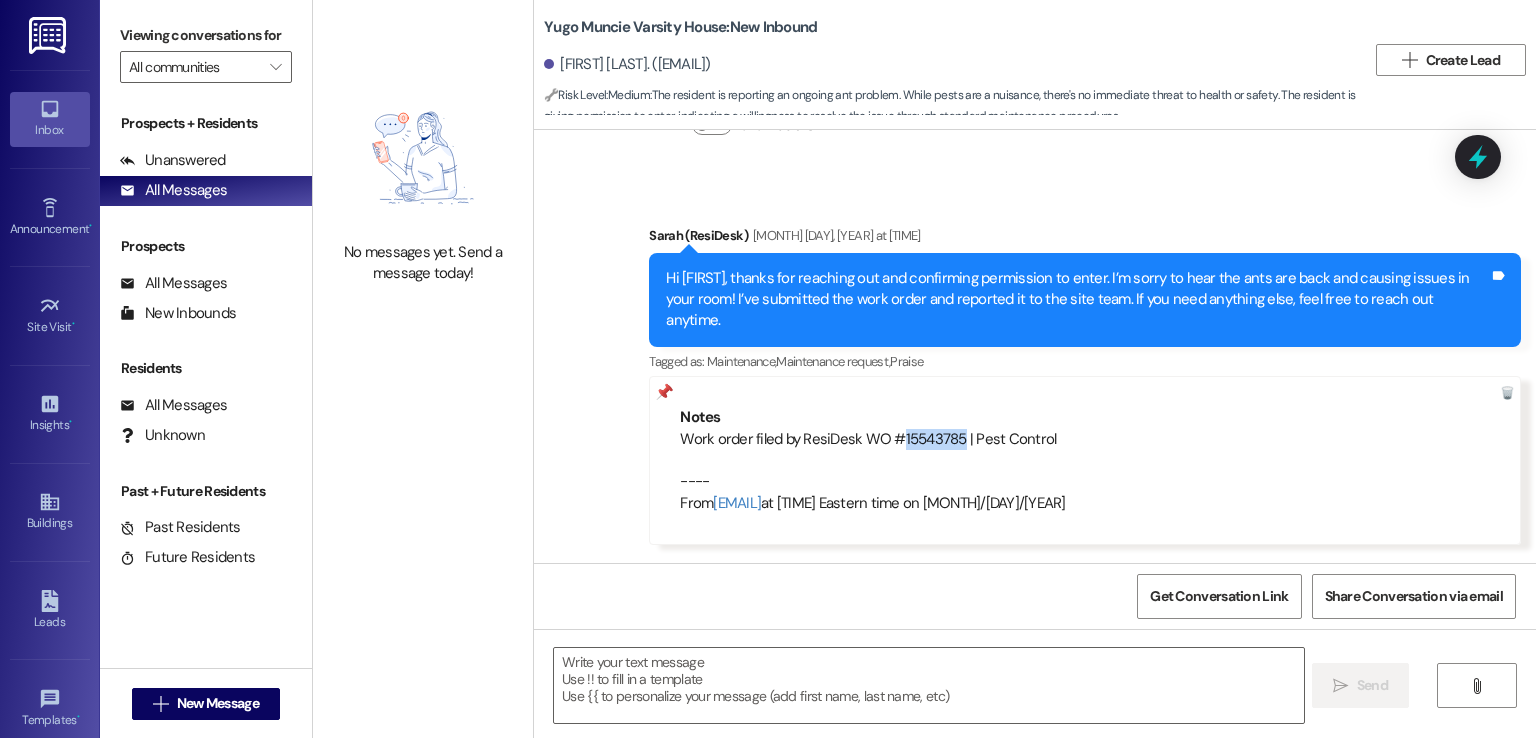 drag, startPoint x: 948, startPoint y: 393, endPoint x: 888, endPoint y: 393, distance: 60 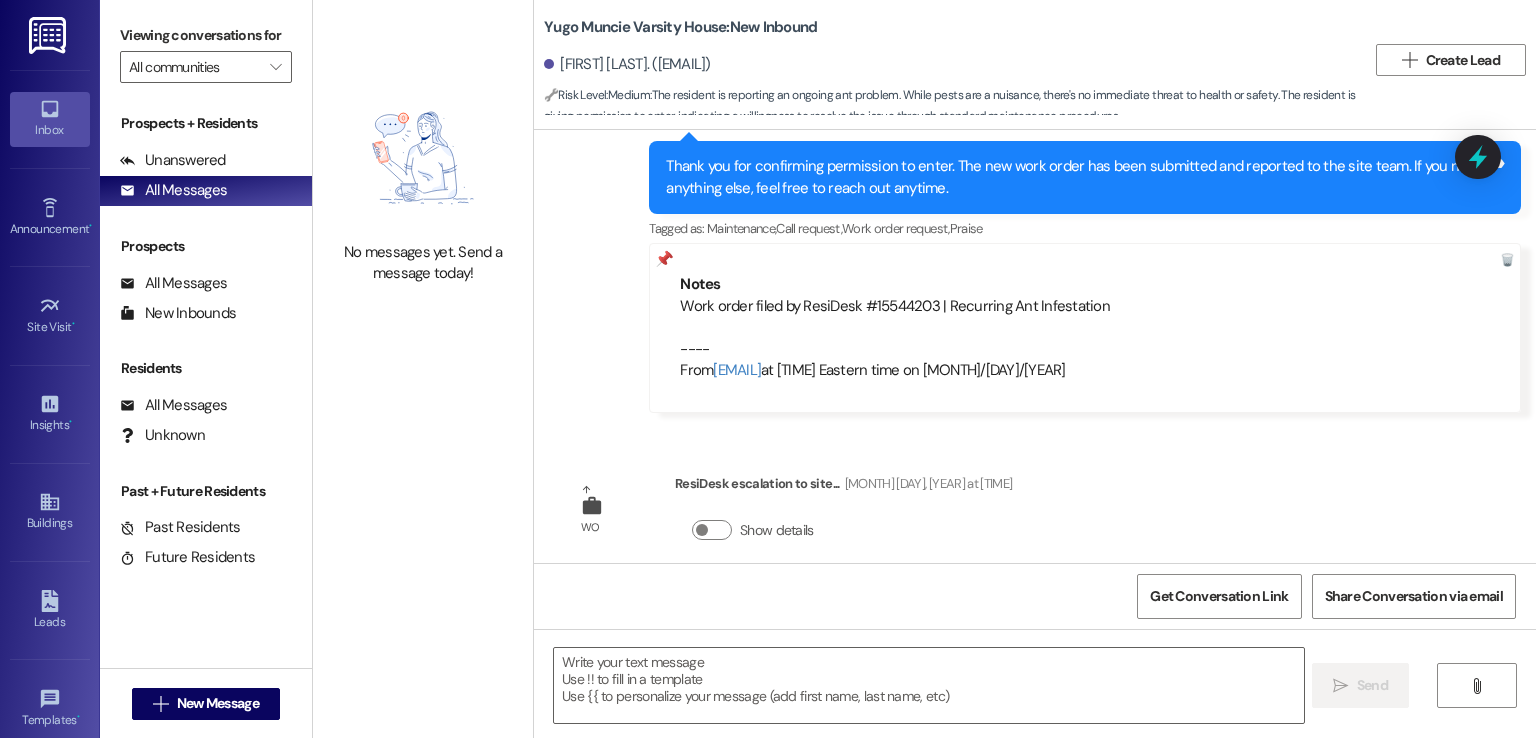 scroll, scrollTop: 9196, scrollLeft: 0, axis: vertical 